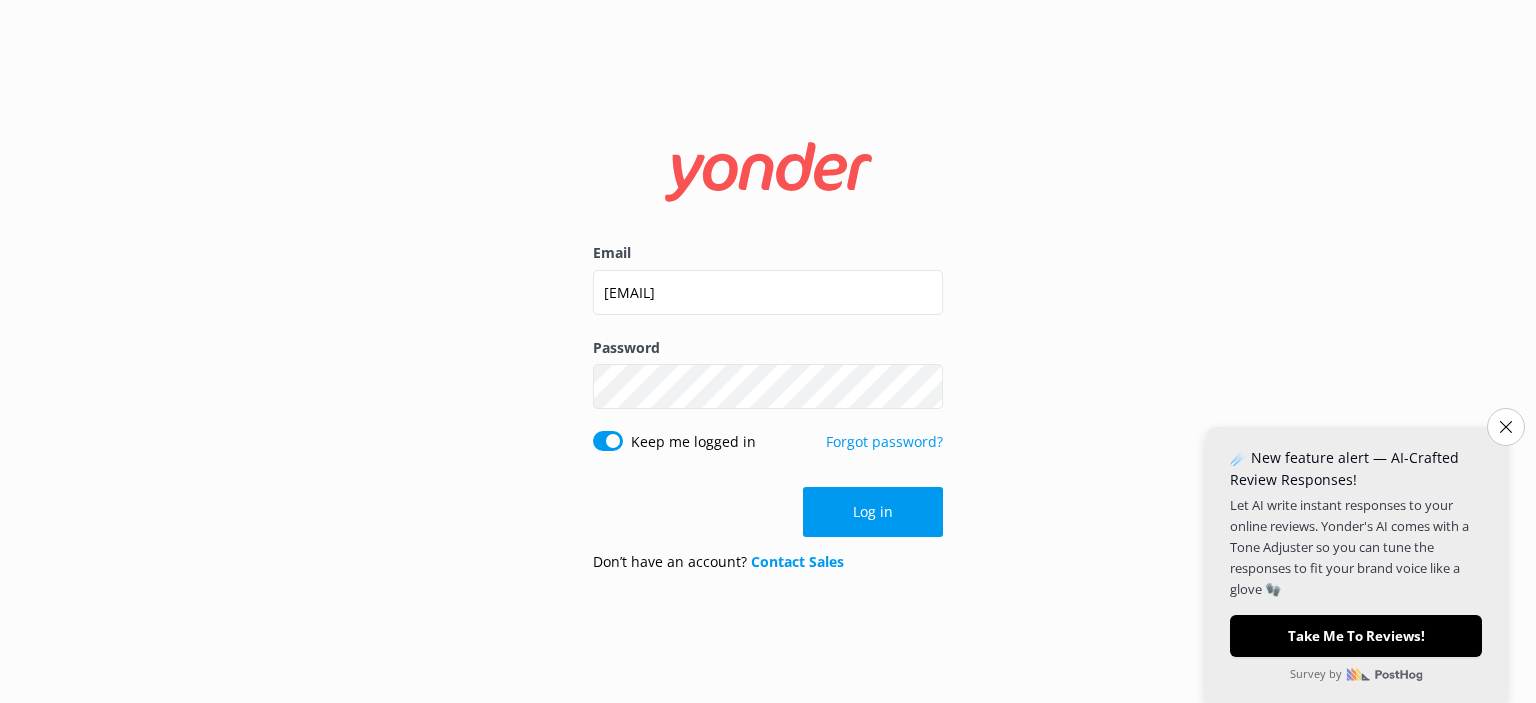 scroll, scrollTop: 0, scrollLeft: 0, axis: both 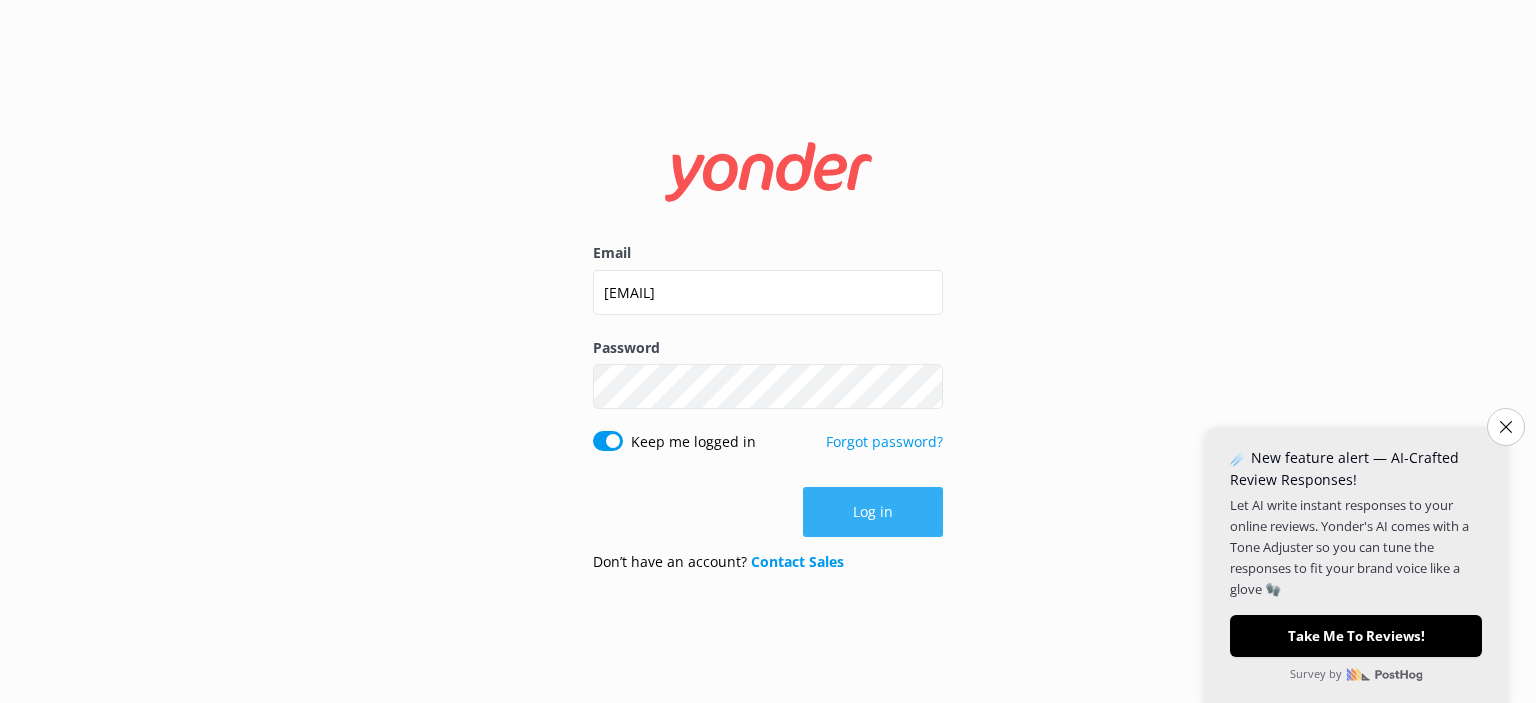 click on "Log in" at bounding box center [873, 512] 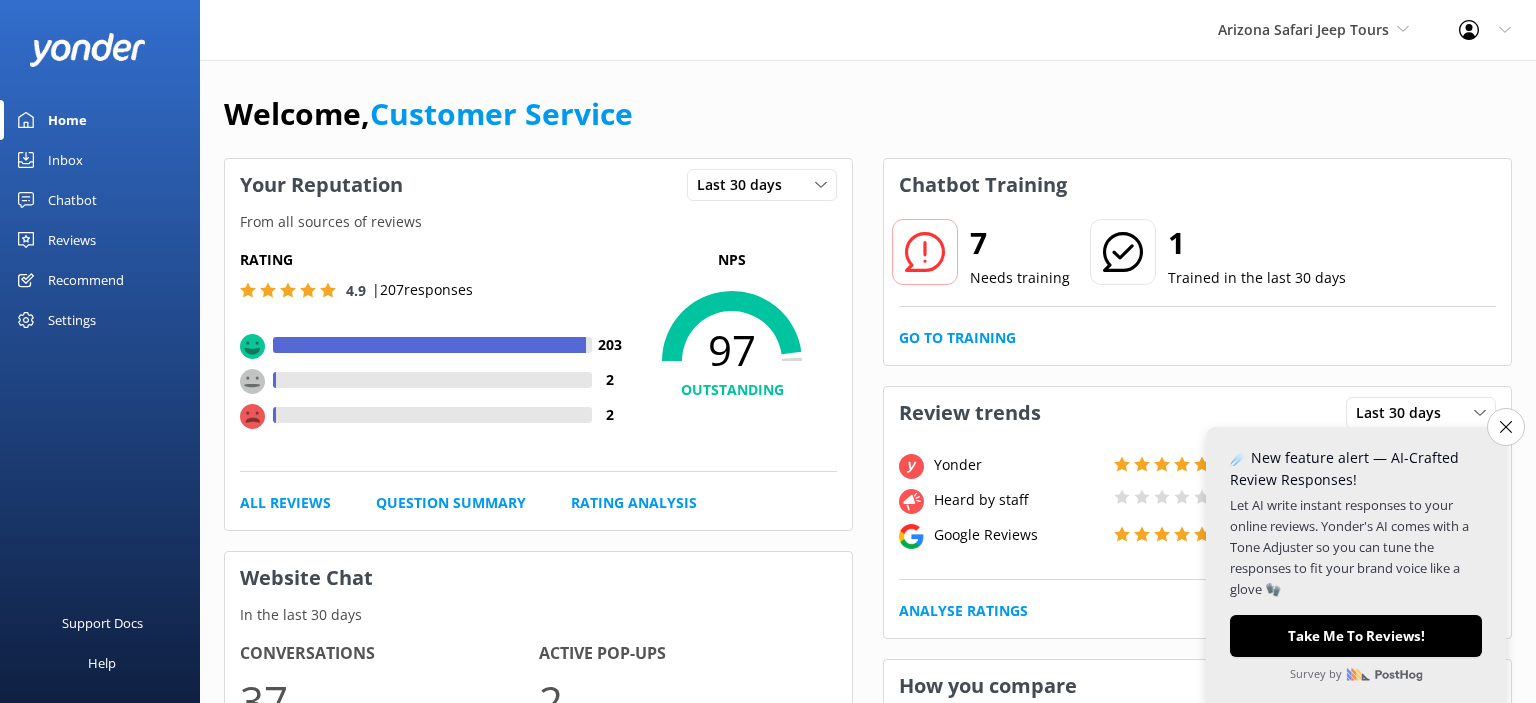 click on "Inbox" at bounding box center (65, 160) 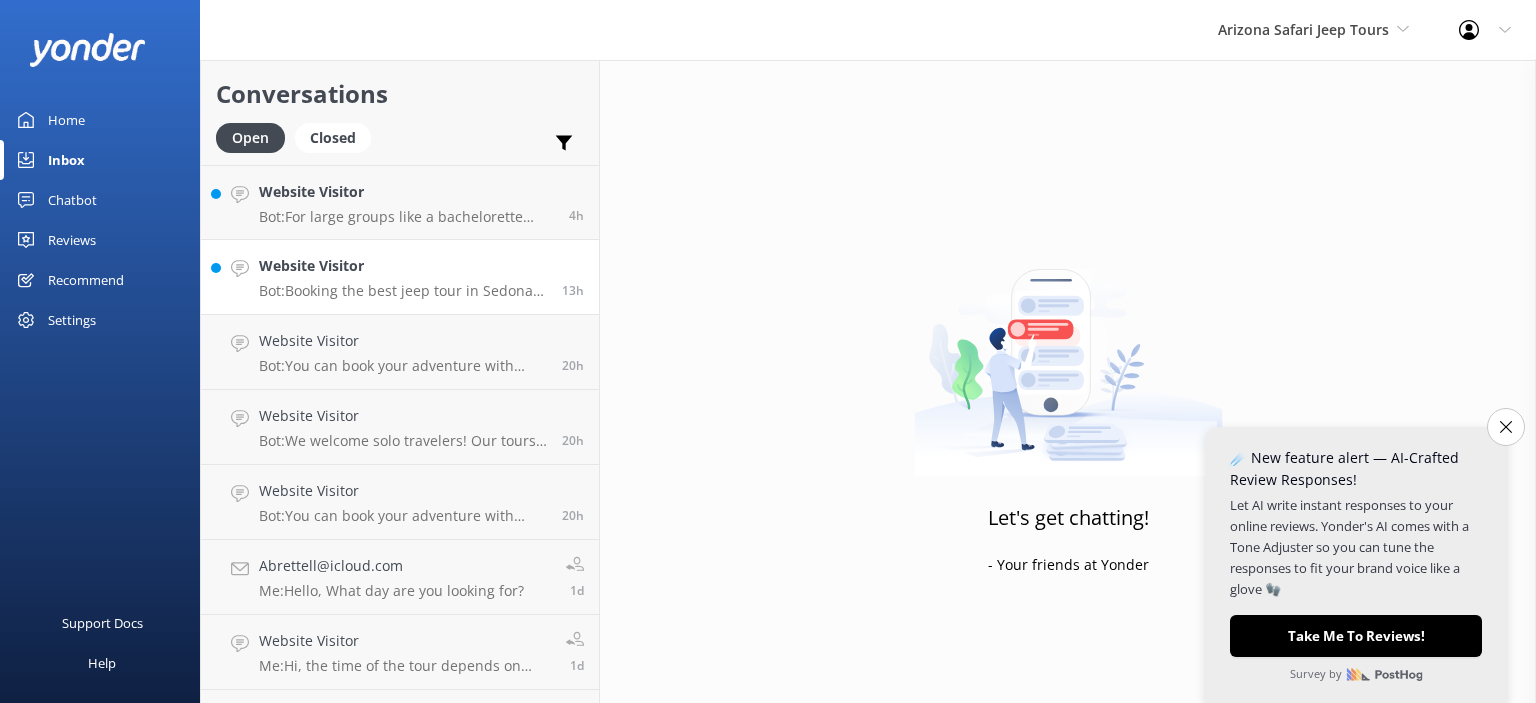 click on "Website Visitor" at bounding box center (403, 266) 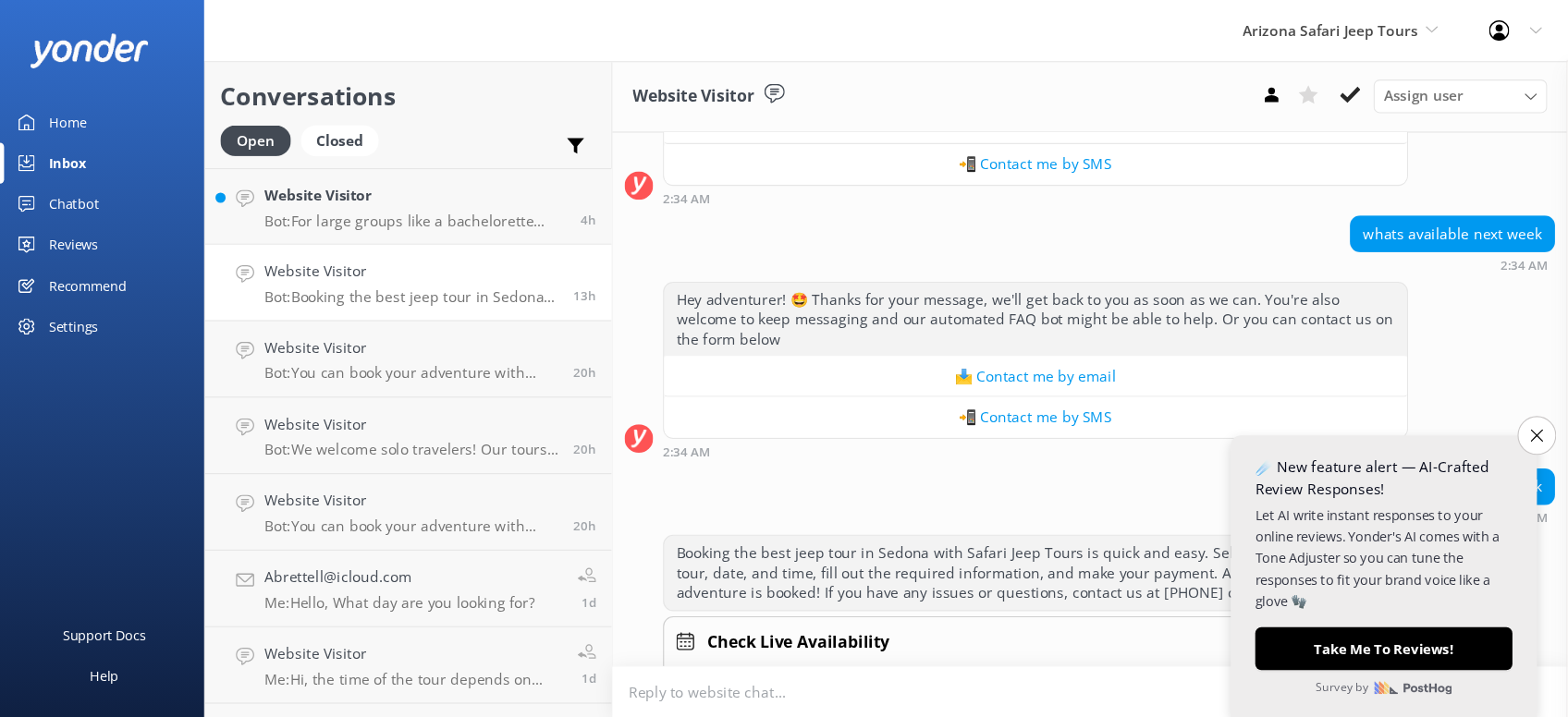 scroll, scrollTop: 3478, scrollLeft: 0, axis: vertical 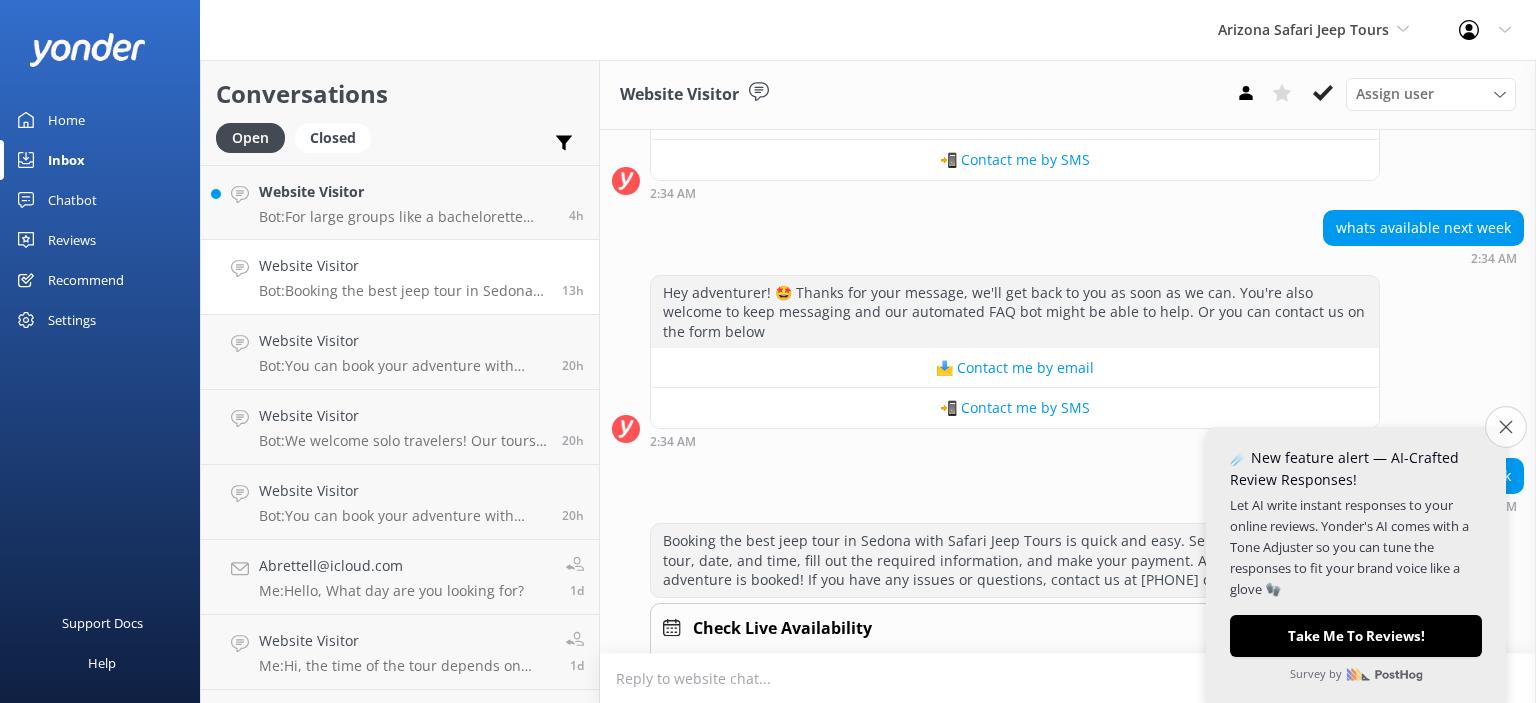 click 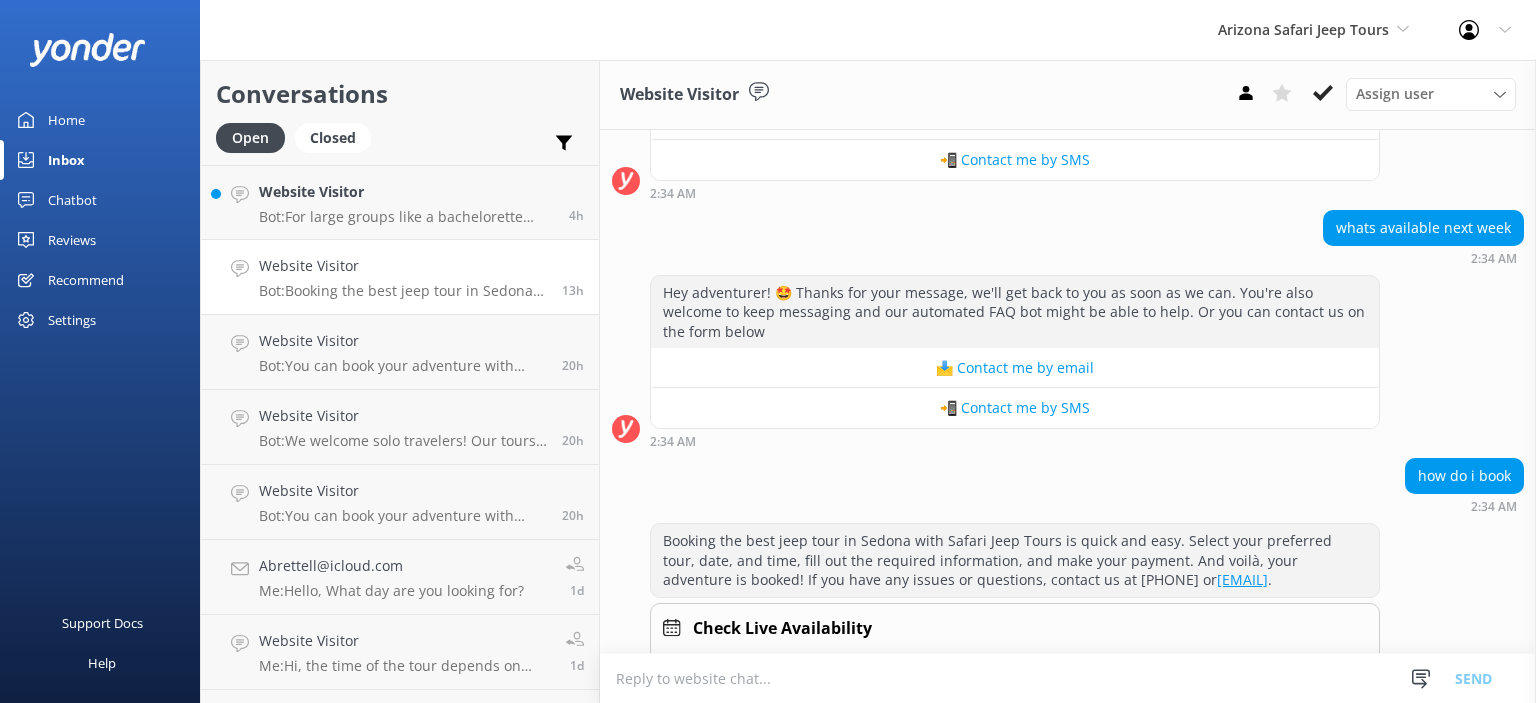 click at bounding box center (1068, 678) 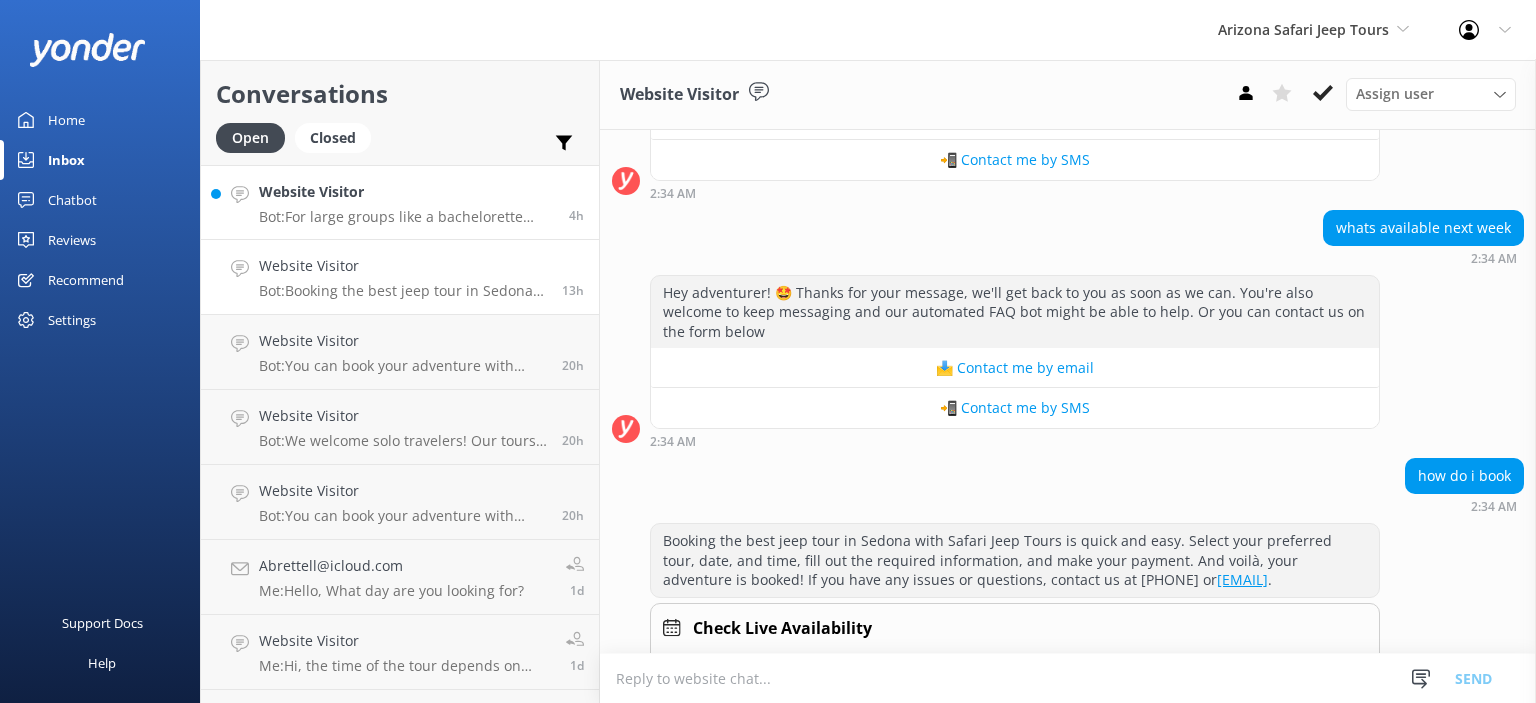 click on "Bot: For large groups like a bachelorette party of 15, please call us at [PHONE]. We can customize private tours for groups of 8 or more and create an unforgettable Sedona experience for you." at bounding box center [406, 217] 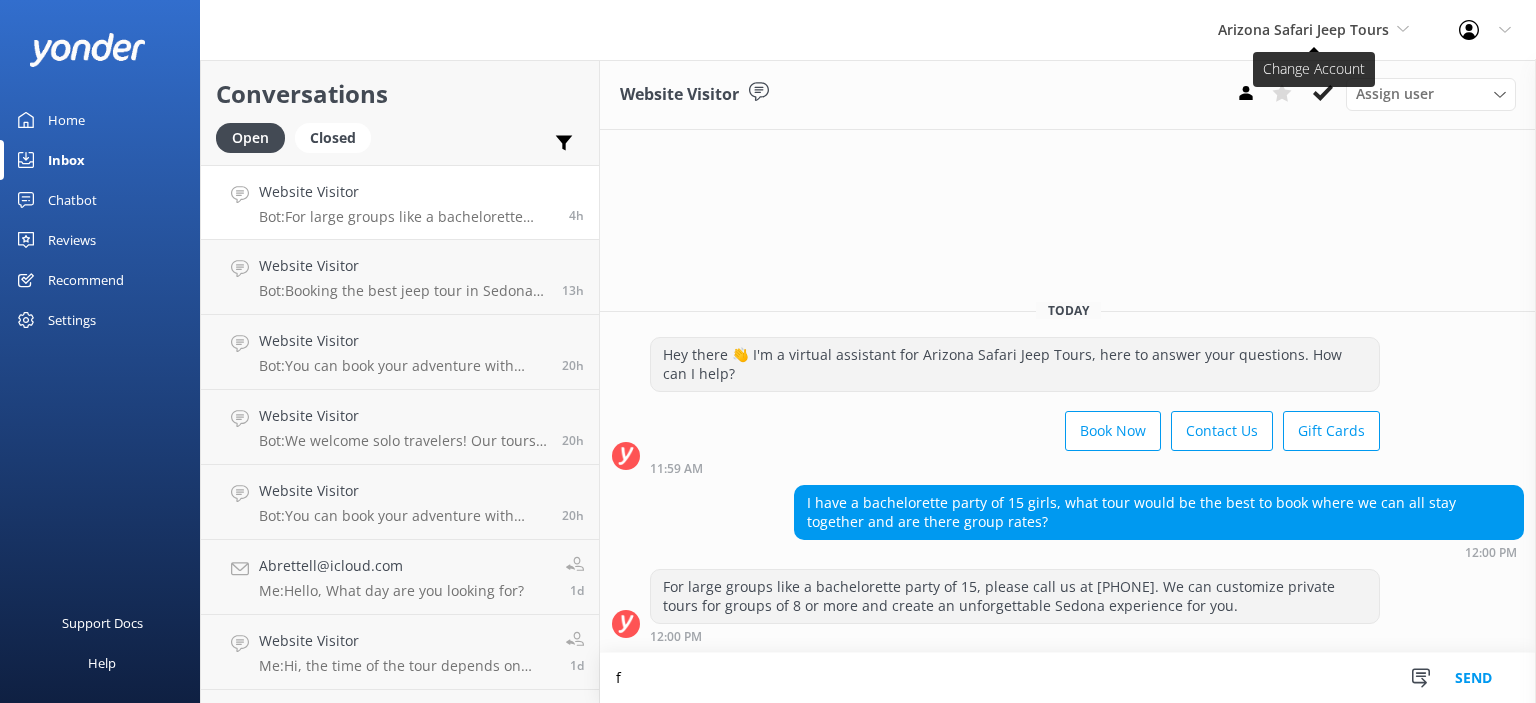 type on "f" 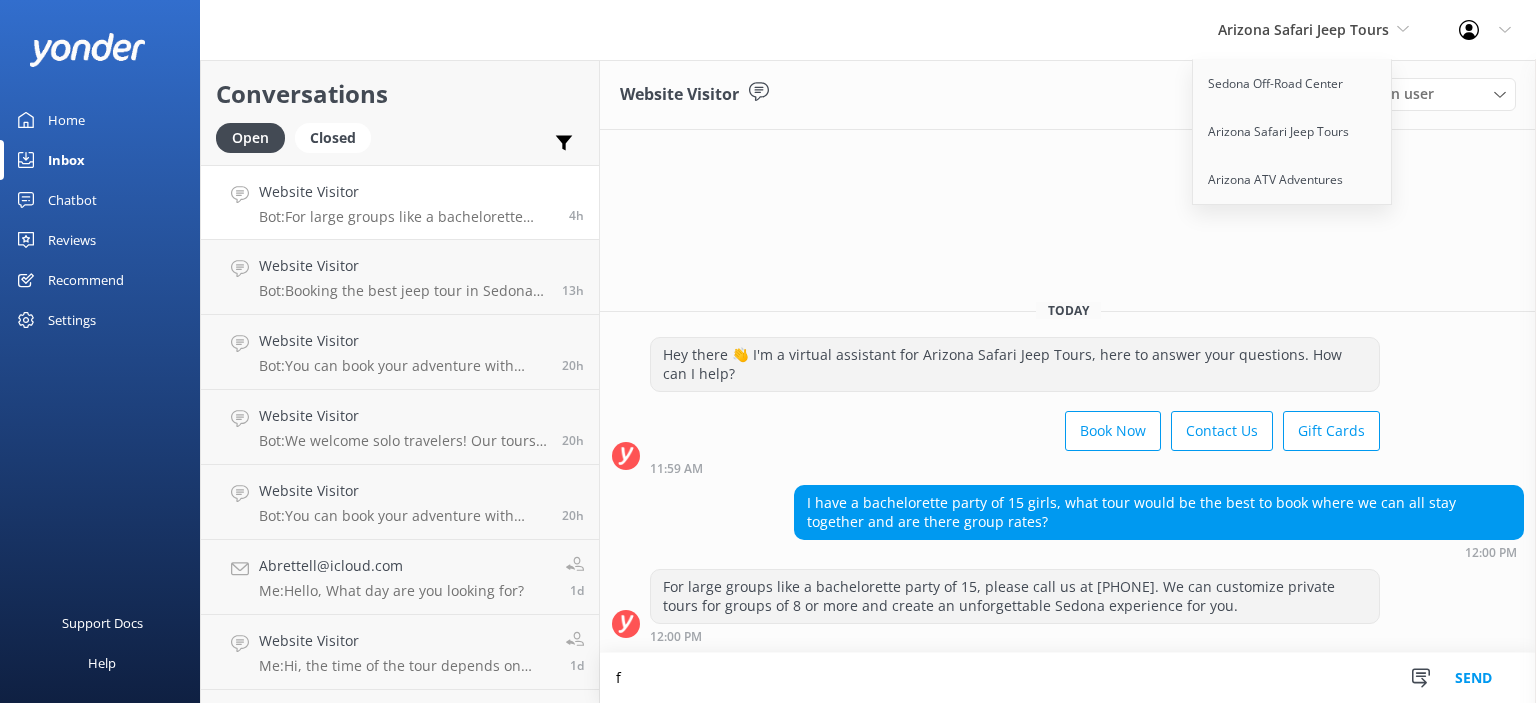 click on "Website Visitor Assign user Coree Claudelle [LAST] [LAST] Eryka Chris Customer Service Cira Today Hey there 👋 I'm a virtual assistant for Arizona Safari Jeep Tours, here to answer your questions. How can I help? Book Now Contact Us Gift Cards 11:59 AM I have a bachelorette party of 15 girls, what tour would be the best to book where we can all stay together and are there group rates? 12:00 PM For large groups like a bachelorette party of 15, please call us at [PHONE]. We can customize private tours for groups of 8 or more and create an unforgettable Sedona experience for you. 12:00 PM f f Snippets Manage Save time responding and get consistent tone of response by creating Snippets. Manage Snippets Send" at bounding box center (1068, 381) 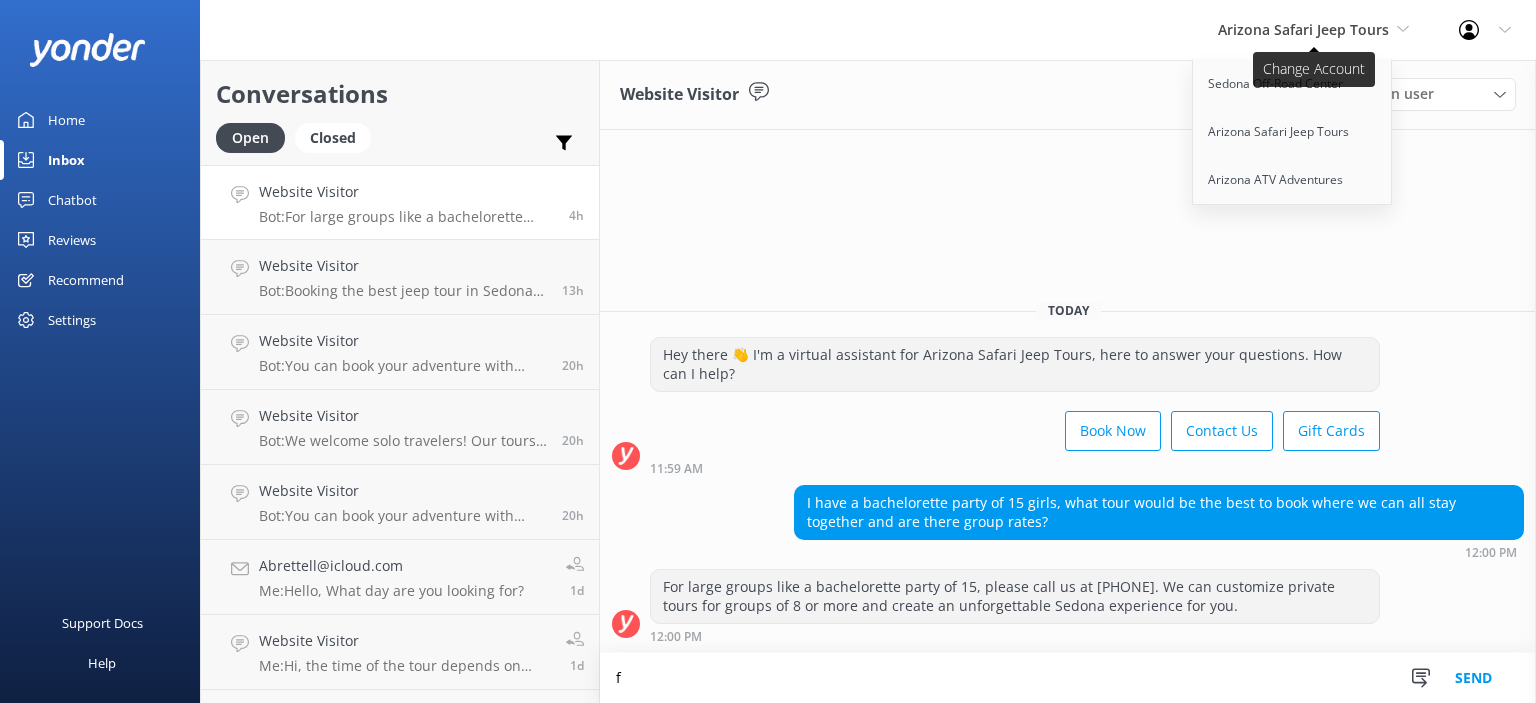 click on "Arizona Safari Jeep Tours" at bounding box center (1303, 29) 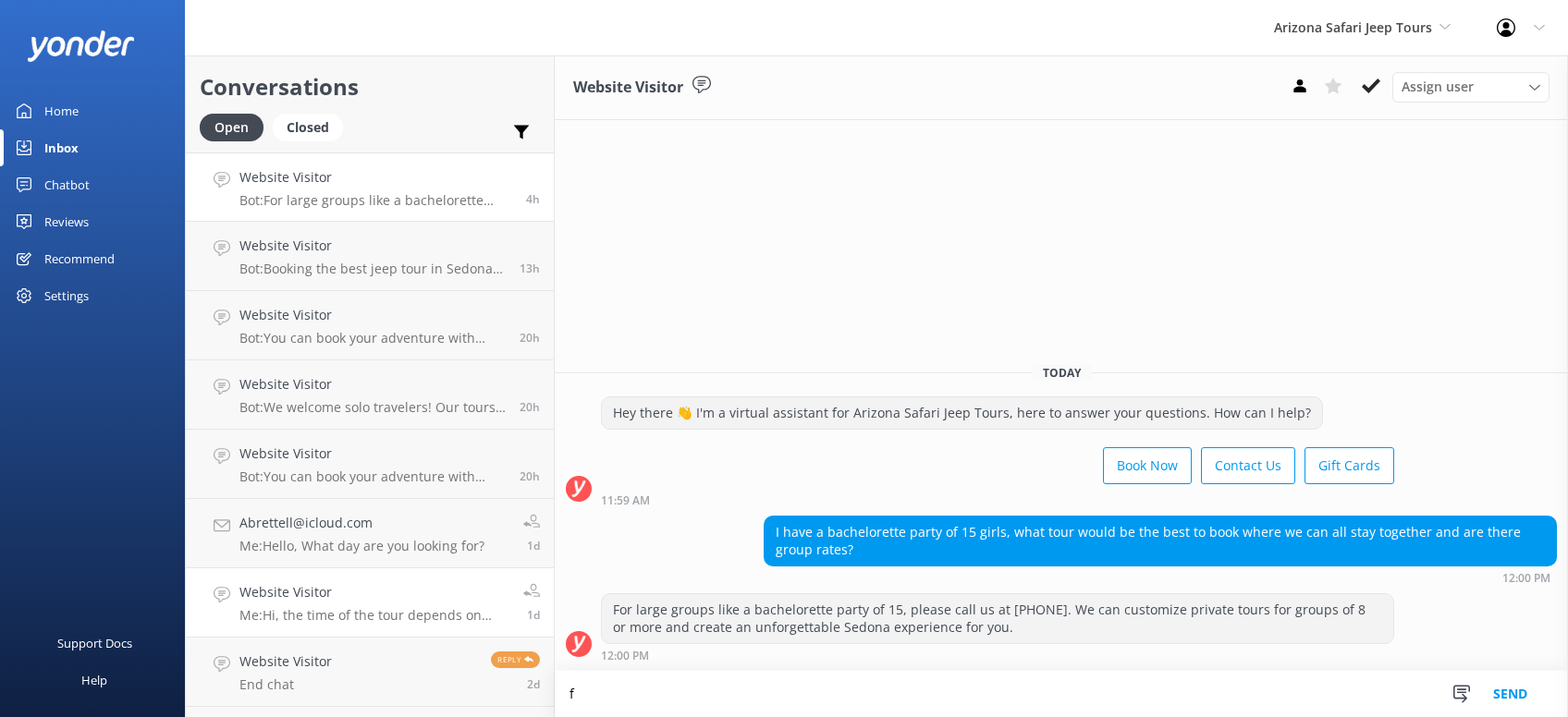 scroll, scrollTop: 58, scrollLeft: 0, axis: vertical 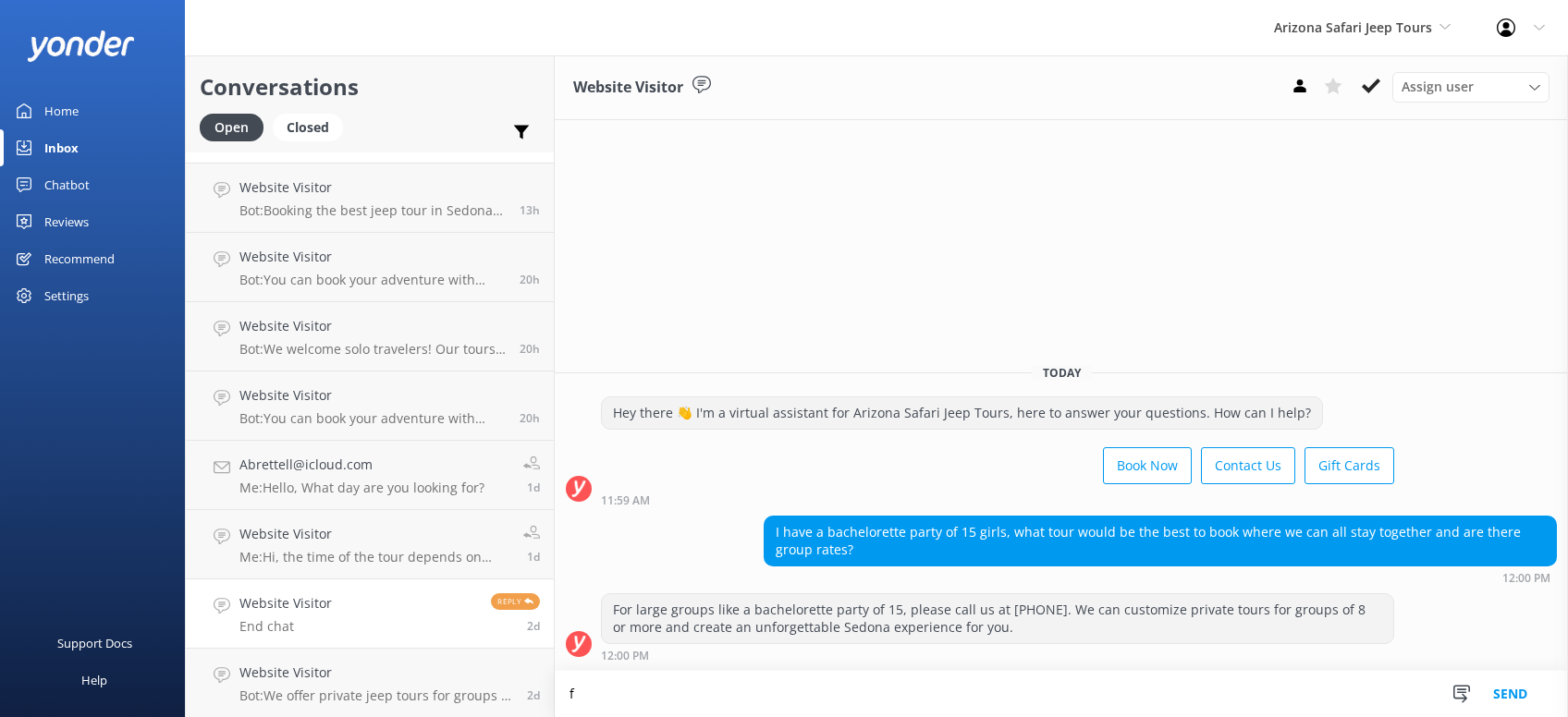 click on "Website Visitor End chat Reply 2d" at bounding box center [370, 614] 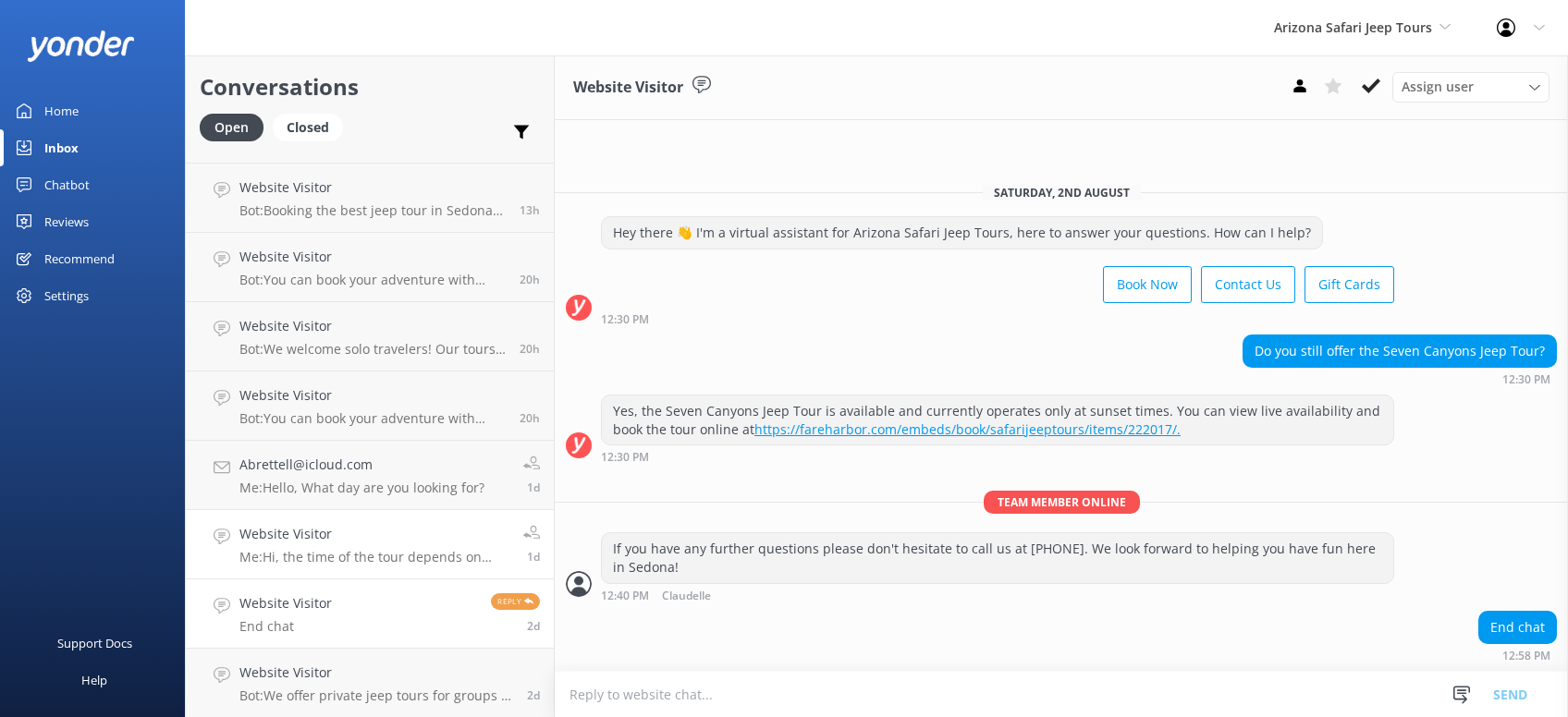 scroll, scrollTop: 0, scrollLeft: 0, axis: both 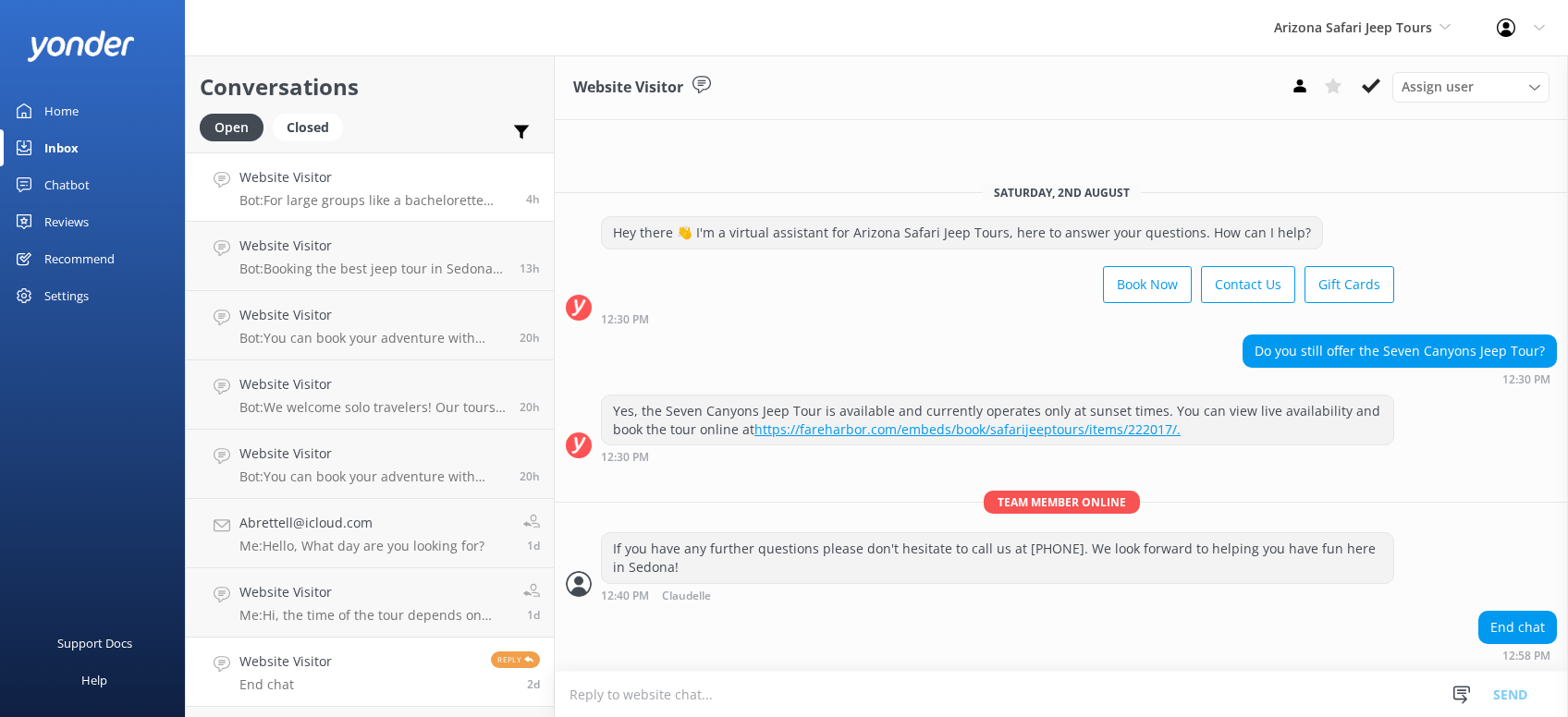 click on "Website Visitor" at bounding box center [375, 177] 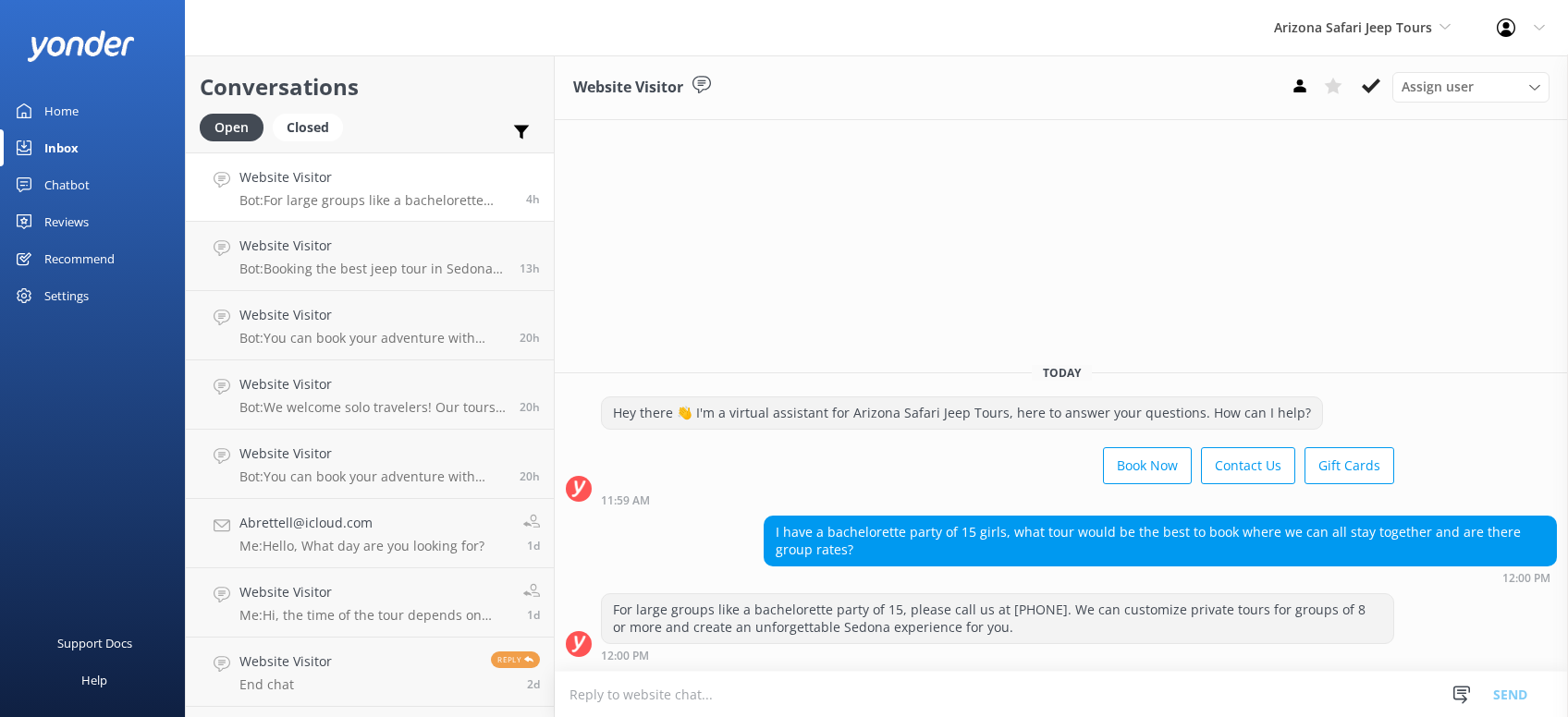 click on "Website Visitor Assign user Coree Claudelle [LAST] [LAST] Eryka Chris Customer Service Cira Today Hey there 👋 I'm a virtual assistant for Arizona Safari Jeep Tours, here to answer your questions. How can I help? Book Now Contact Us Gift Cards 11:59 AM I have a bachelorette party of 15 girls, what tour would be the best to book where we can all stay together and are there group rates? 12:00 PM For large groups like a bachelorette party of 15, please call us at [PHONE]. We can customize private tours for groups of 8 or more and create an unforgettable Sedona experience for you. 12:00 PM Snippets Manage Save time responding and get consistent tone of response by creating Snippets. Manage Snippets Send" at bounding box center (1061, 386) 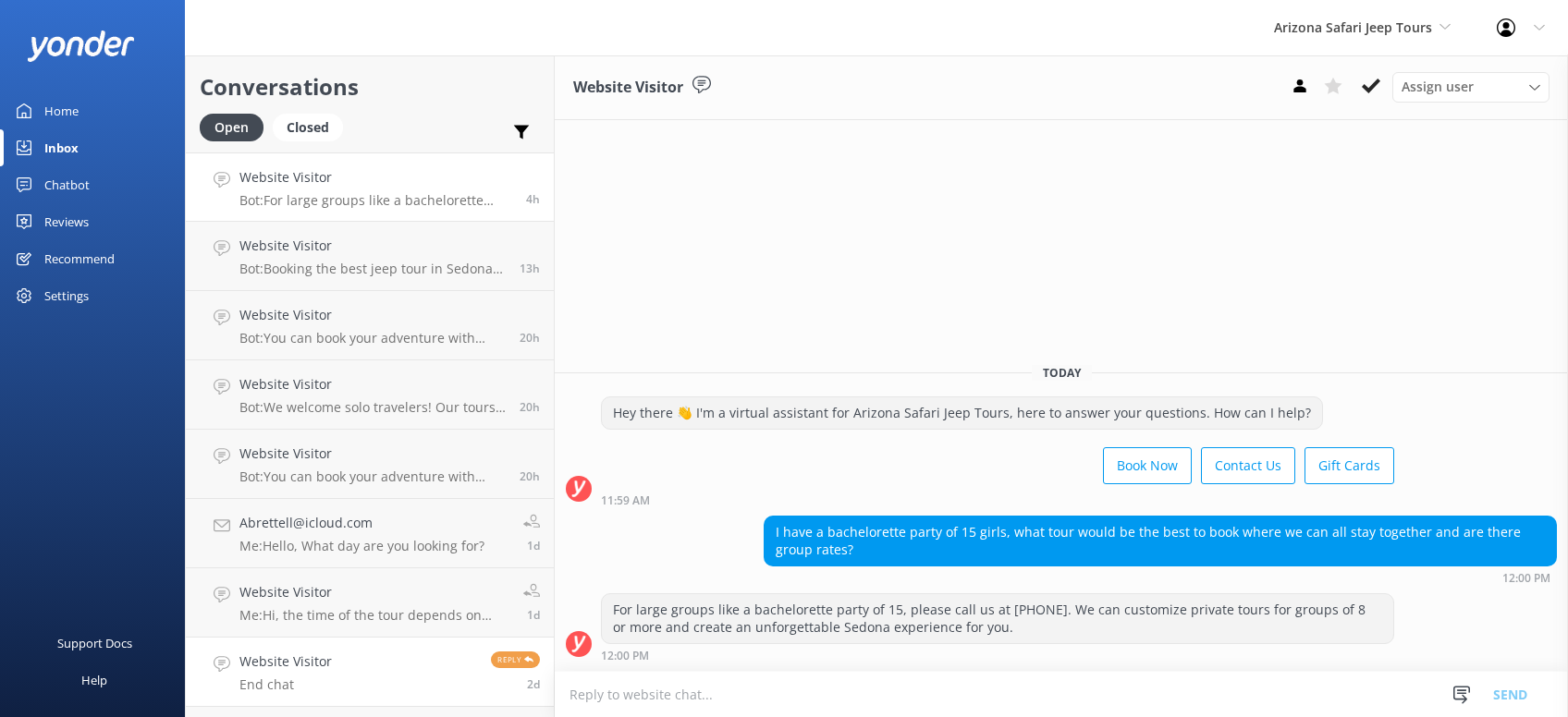 click on "Website Visitor End chat Reply 2d" at bounding box center [370, 672] 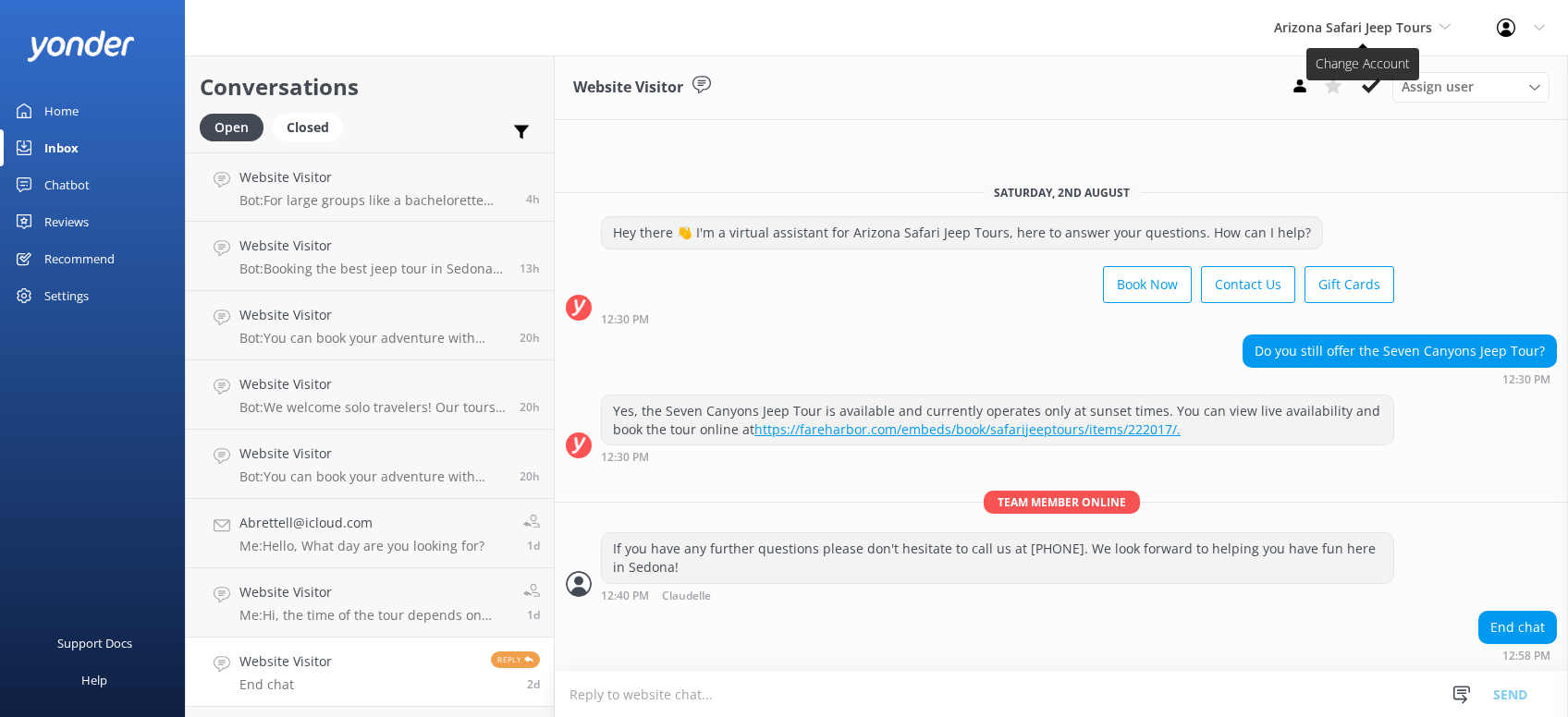 click on "Arizona Safari Jeep Tours" at bounding box center [1353, 27] 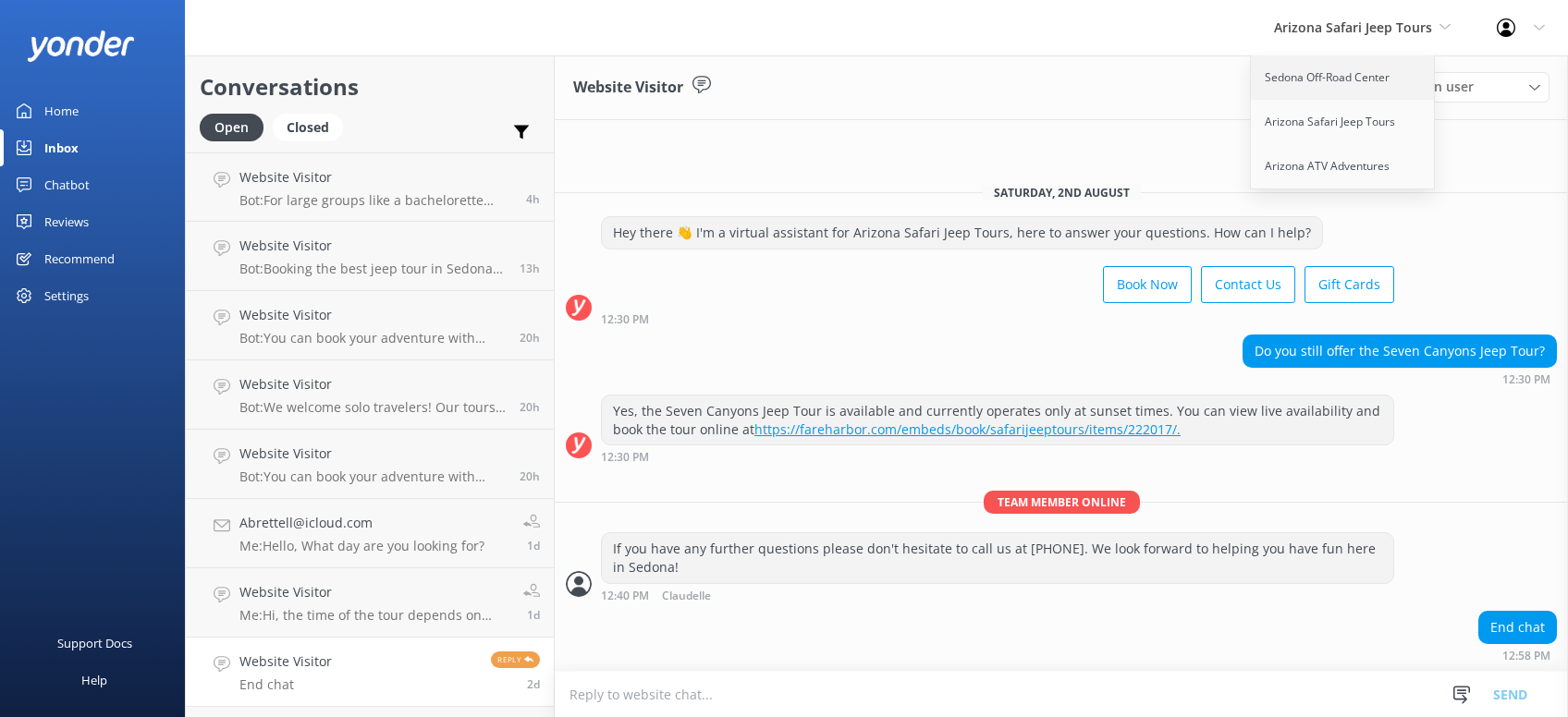 click on "Sedona Off-Road Center" at bounding box center (1343, 78) 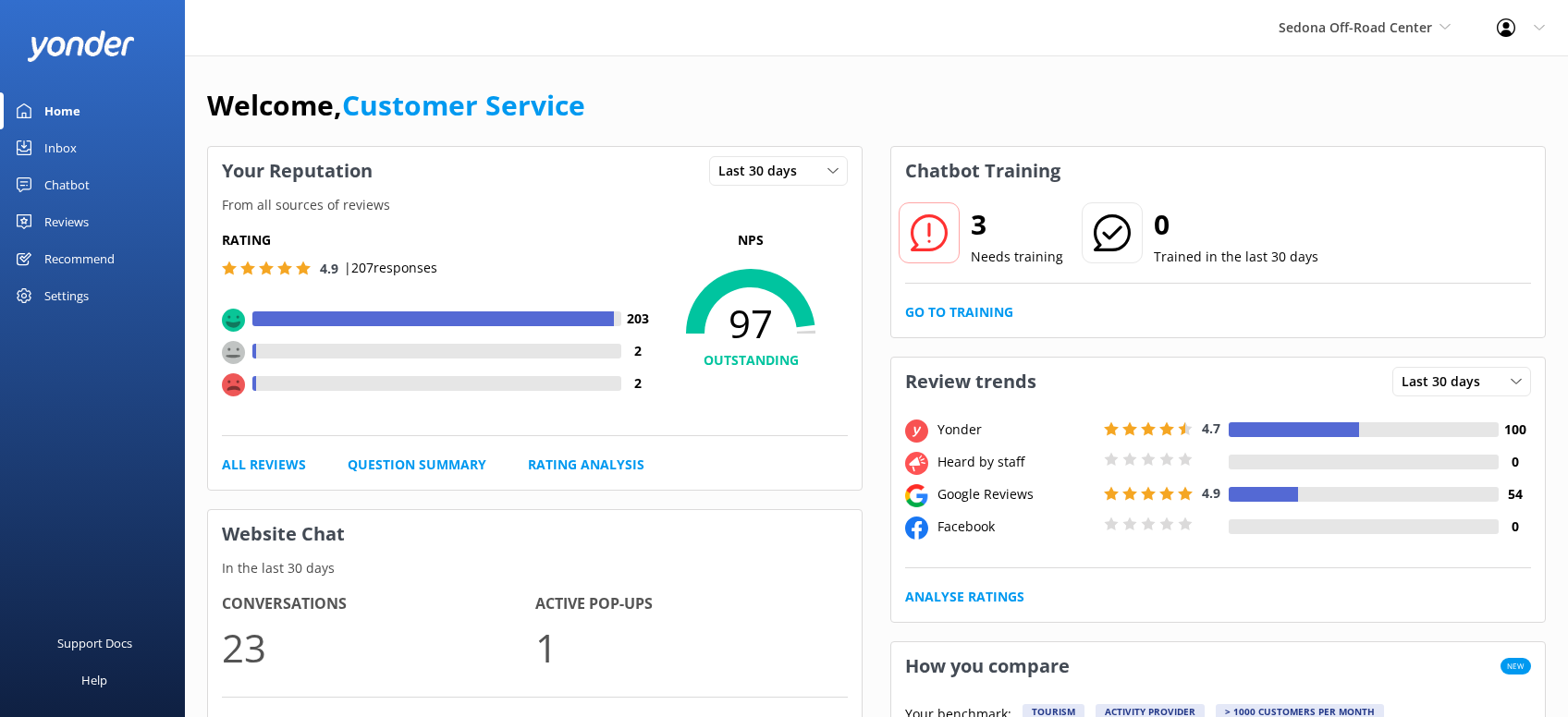 click on "Inbox" at bounding box center [60, 148] 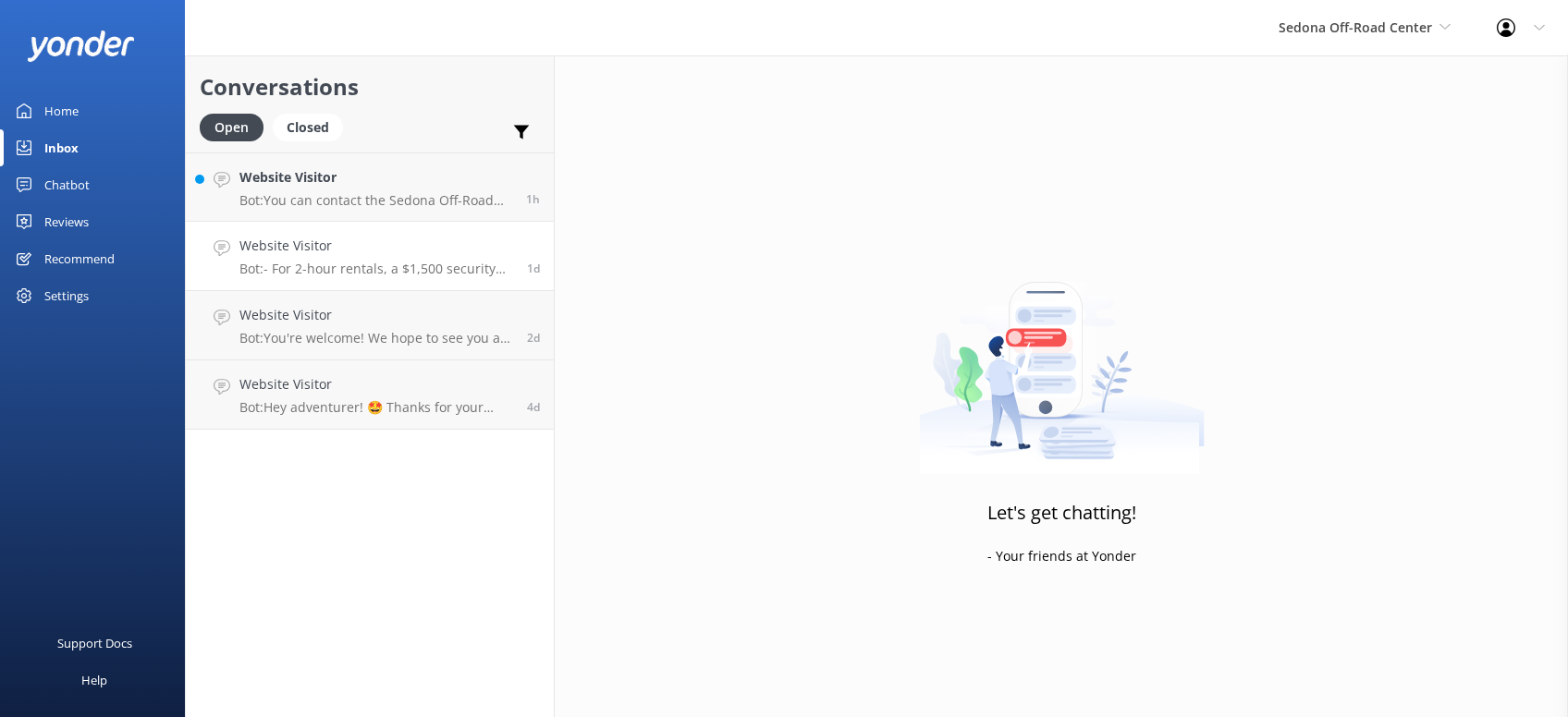 click on "Website Visitor Bot:  - For 2-hour rentals, a $1,500 security deposit is required.
- For all other rentals, a $3,000 security deposit is required.
- The security deposit is due at the time of check-in for your rental. 1d" at bounding box center (370, 256) 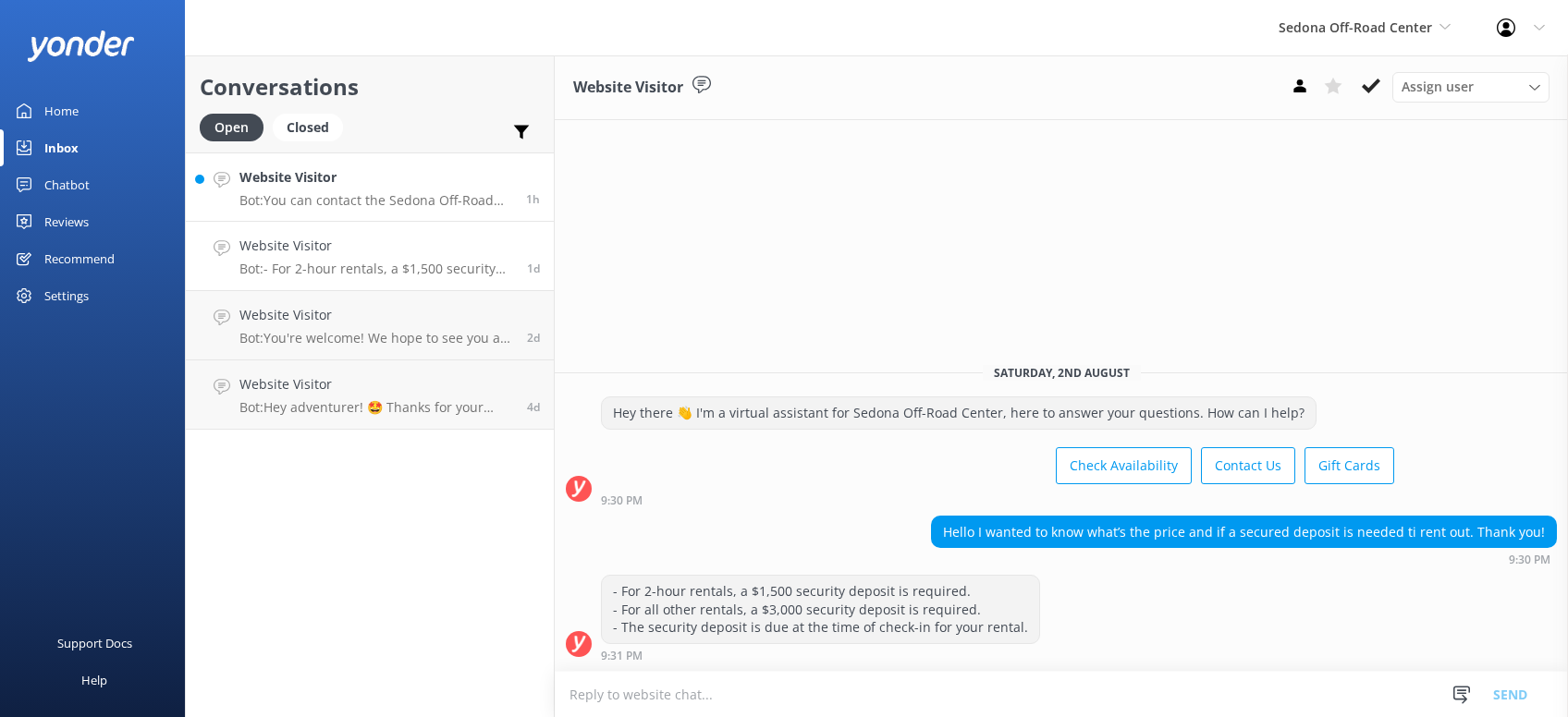 click on "Website Visitor Bot: You can contact the Sedona Off-Road Center team at [PHONE] or email [EMAIL]. Learn more at https://sedonaoffroadcenter.com/contact/." at bounding box center [375, 187] 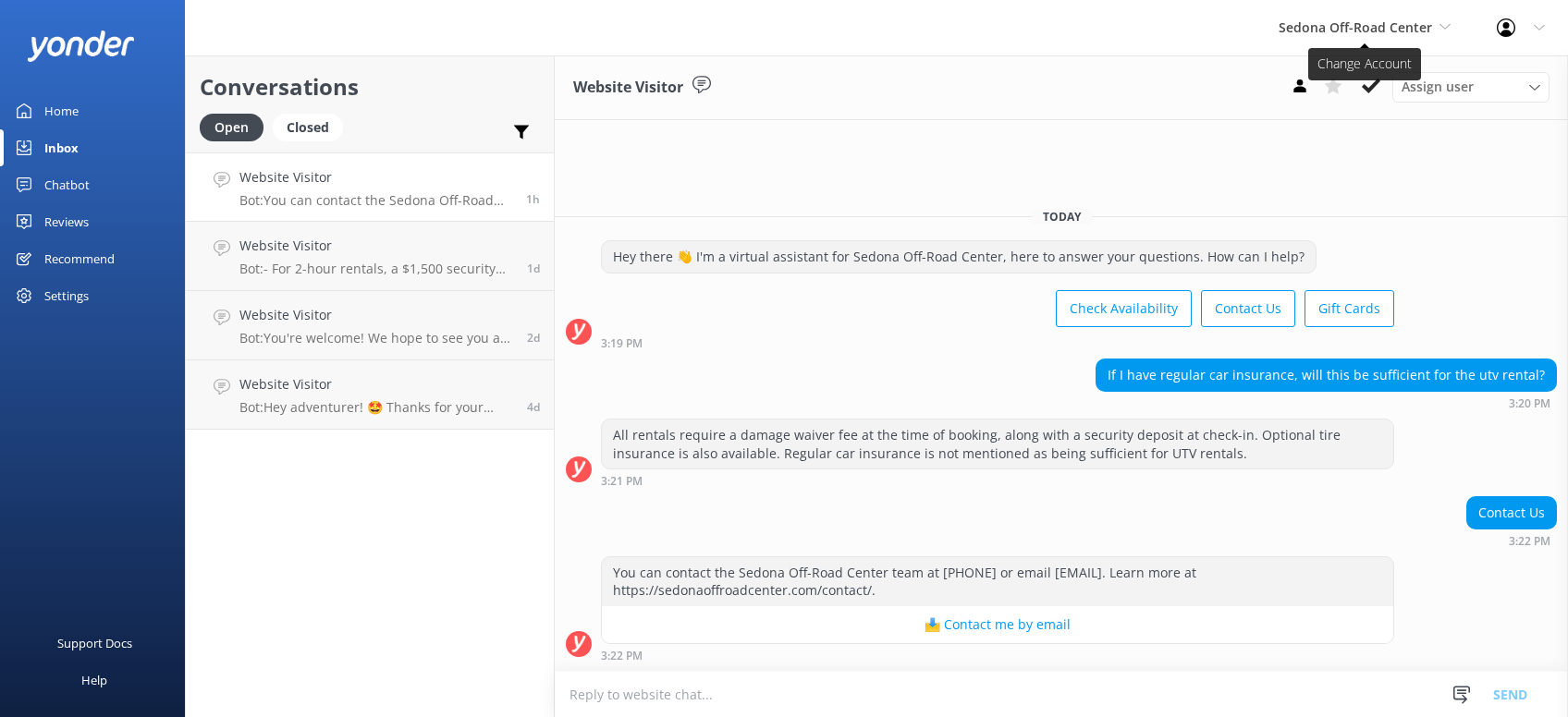 click on "Sedona Off-Road Center" at bounding box center [1355, 27] 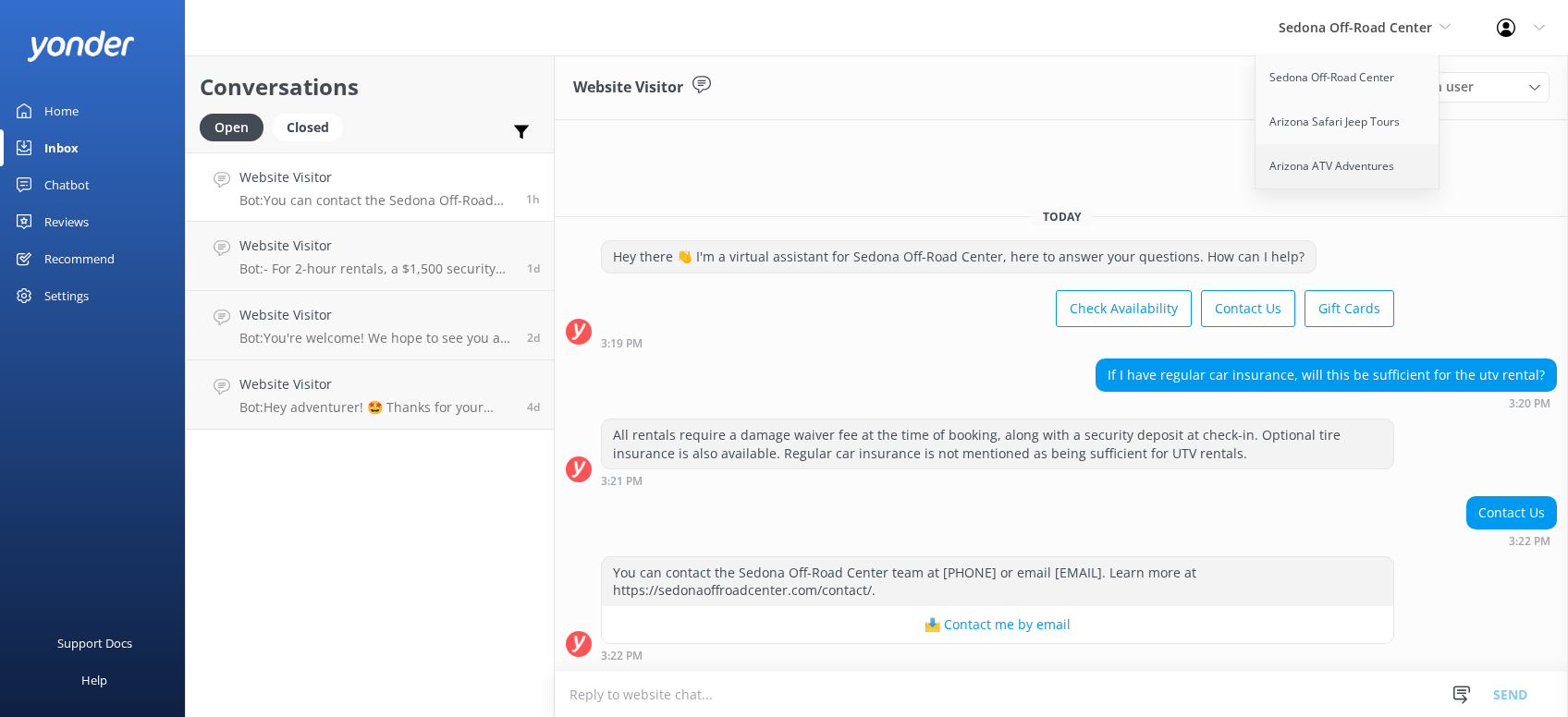 click on "Arizona ATV Adventures" at bounding box center (1348, 166) 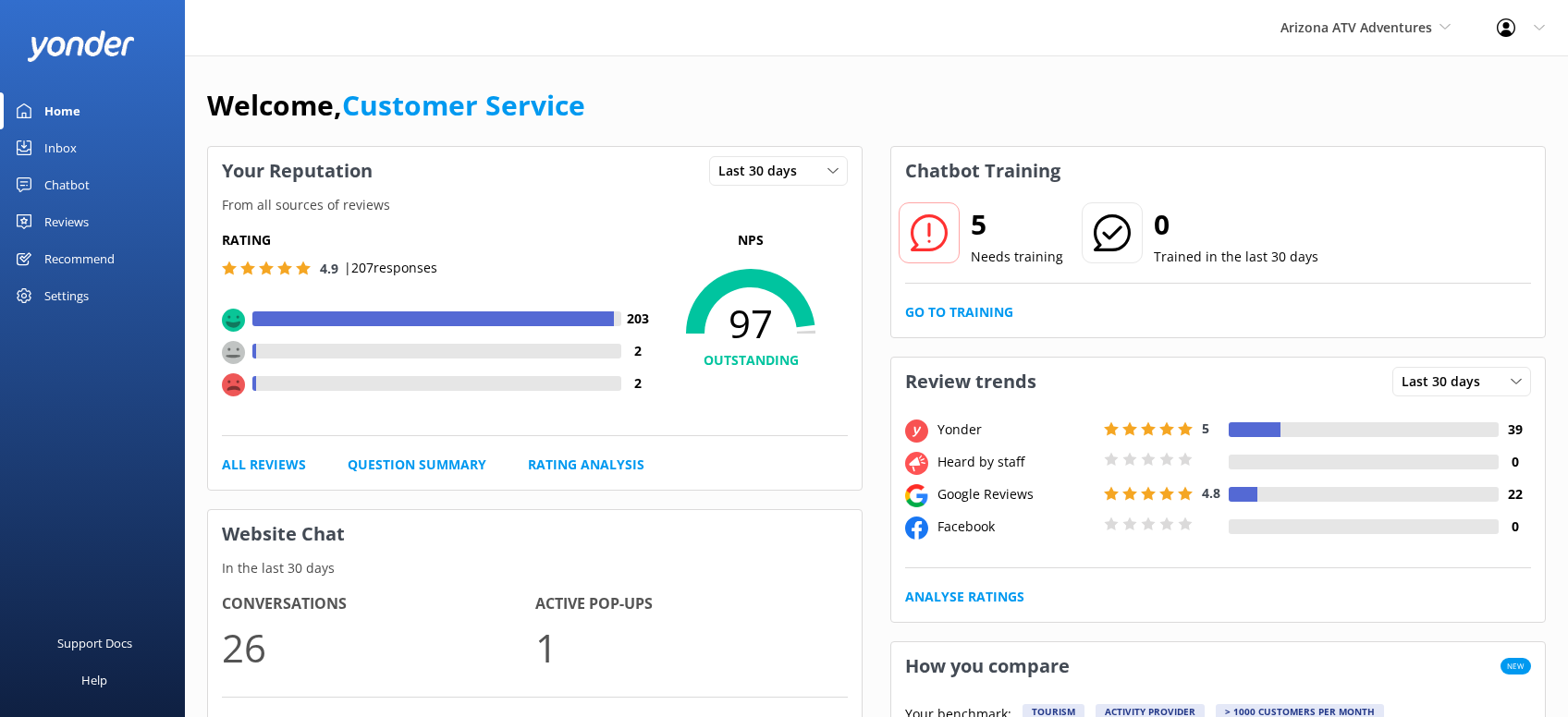 click on "Inbox" at bounding box center [60, 148] 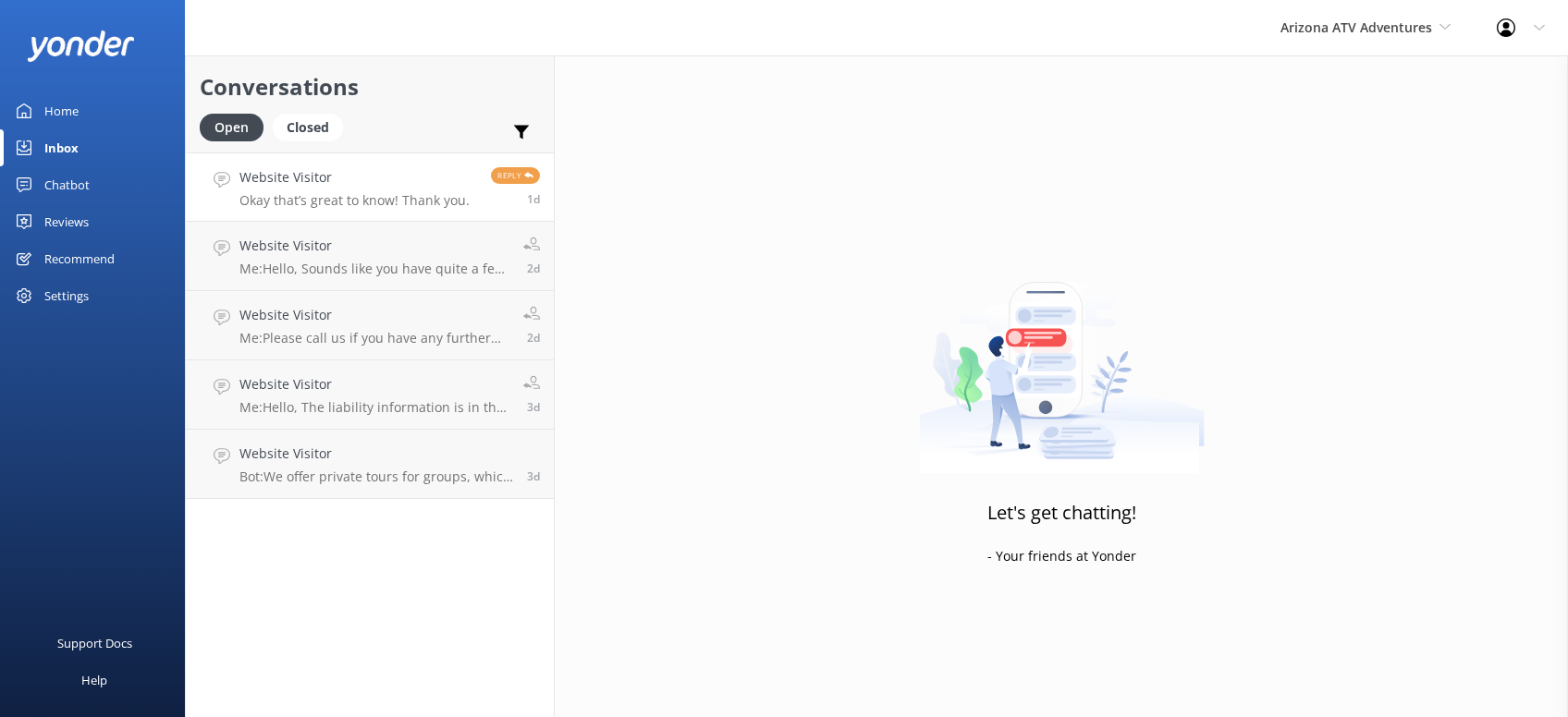 click on "Website Visitor" at bounding box center [354, 177] 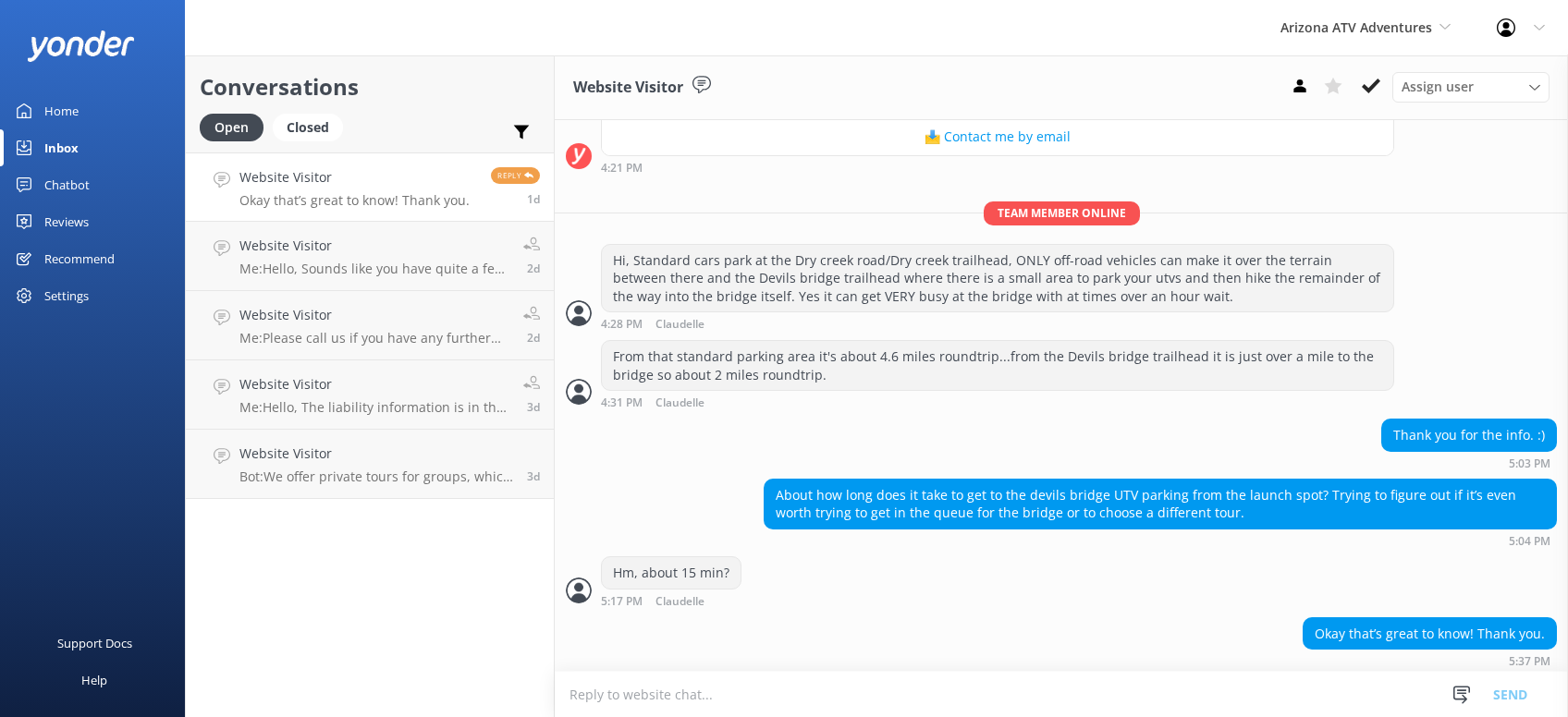 scroll, scrollTop: 454, scrollLeft: 0, axis: vertical 